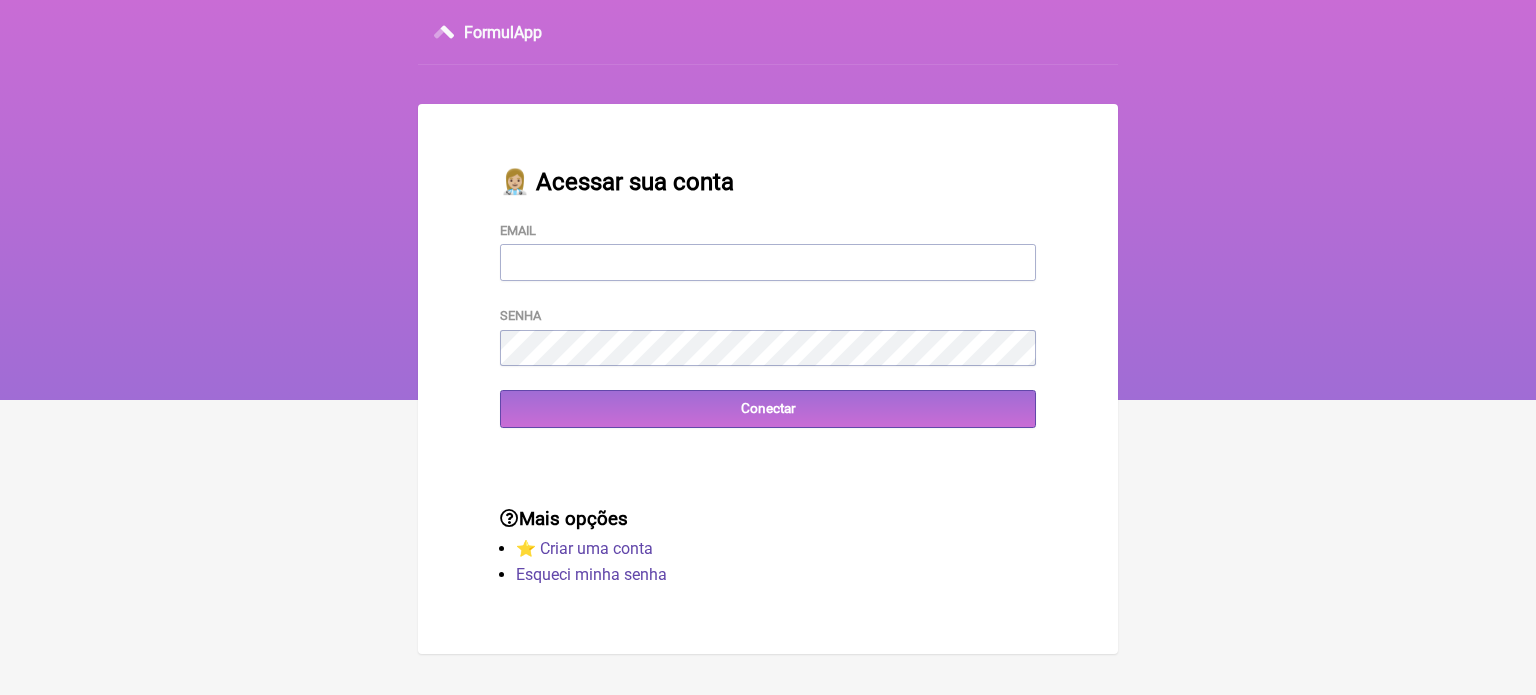 scroll, scrollTop: 0, scrollLeft: 0, axis: both 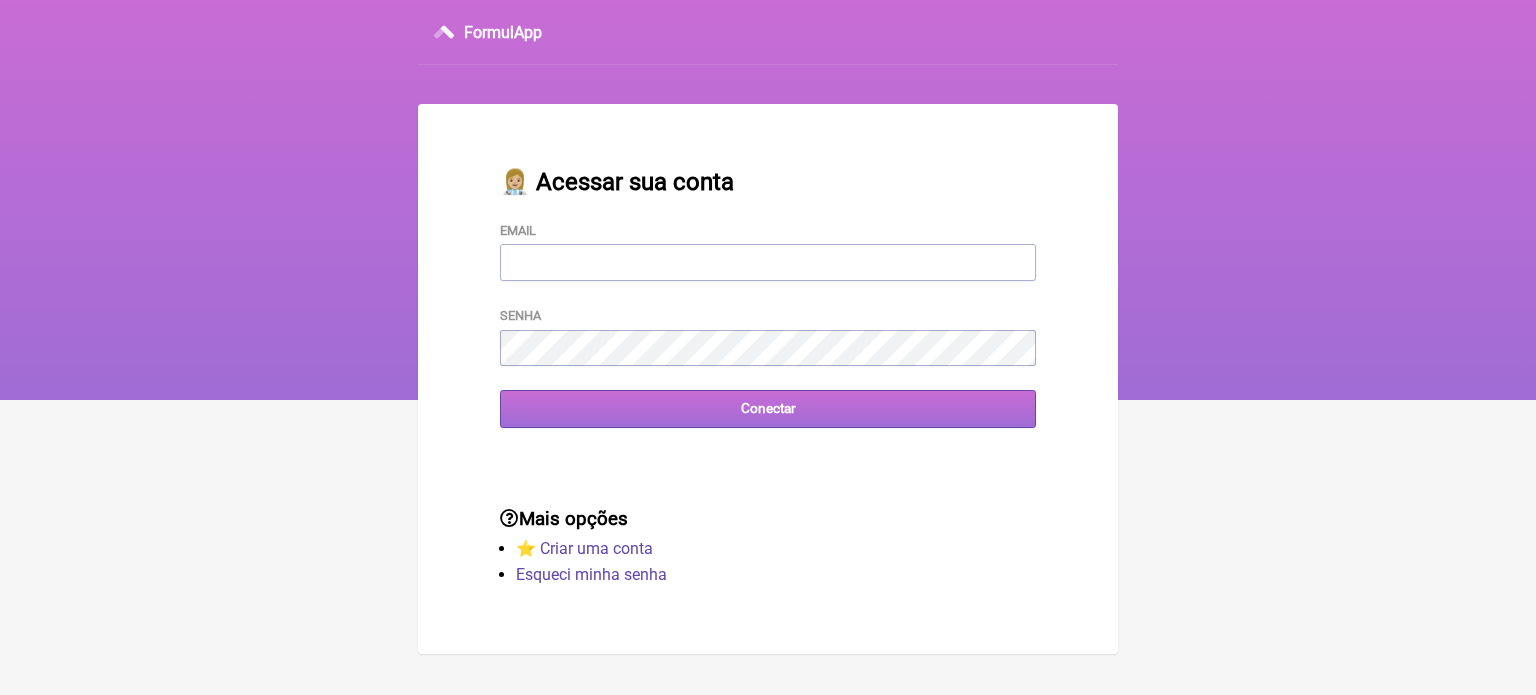 type on "[EMAIL]" 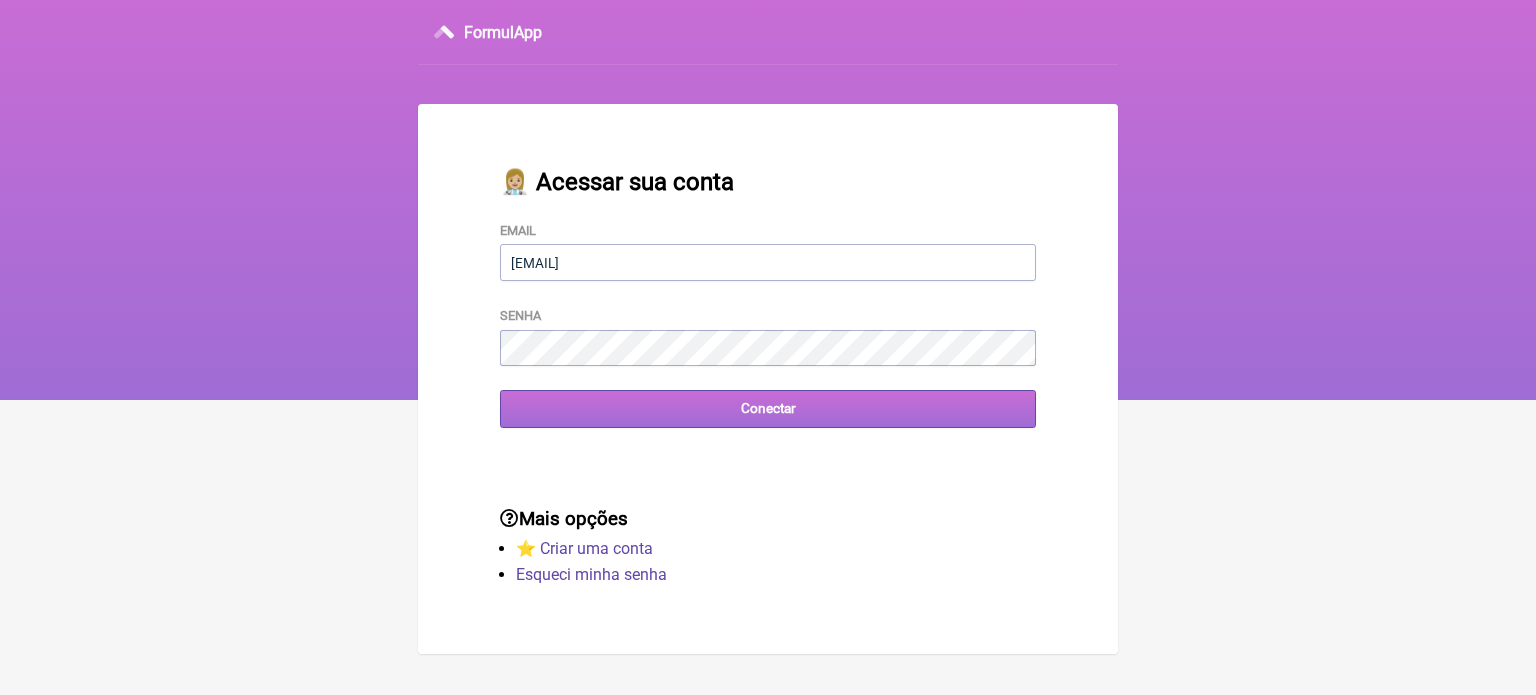 click on "Conectar" at bounding box center [768, 408] 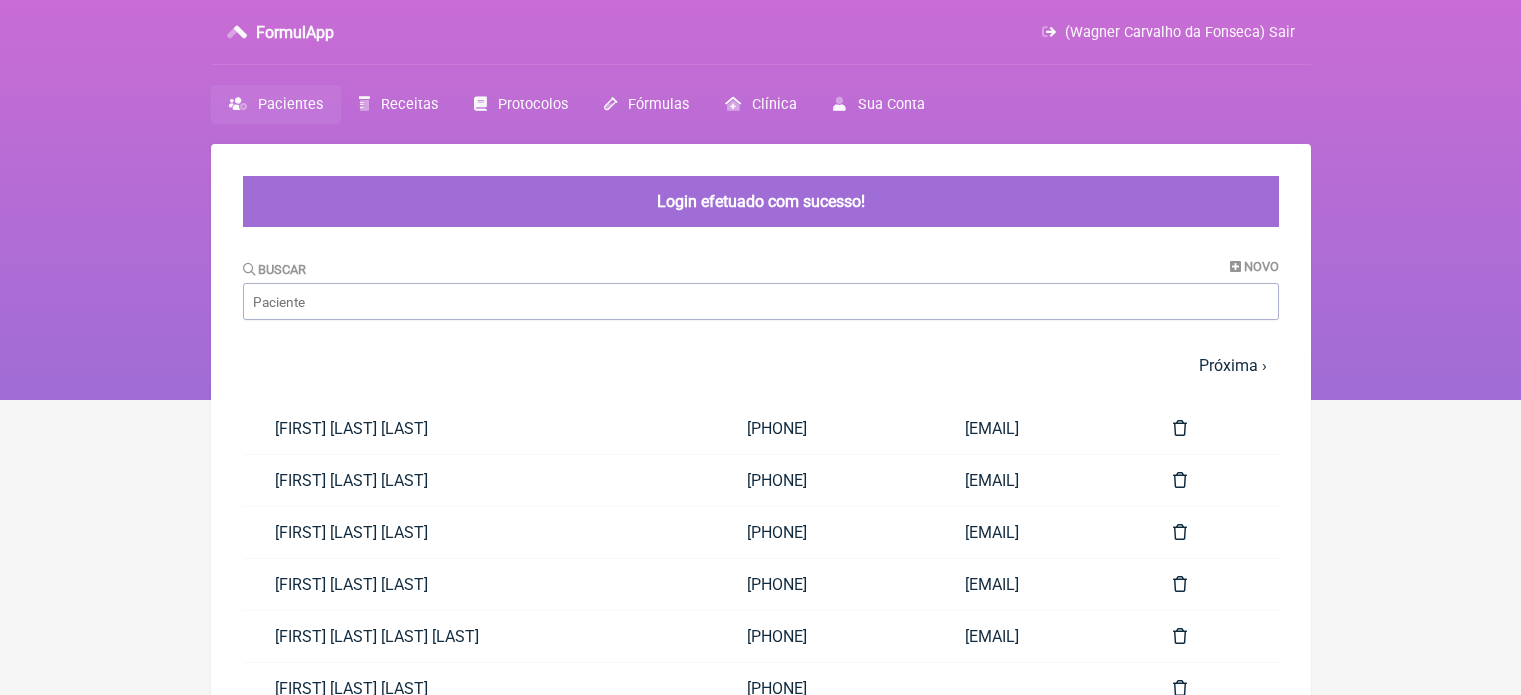 scroll, scrollTop: 0, scrollLeft: 0, axis: both 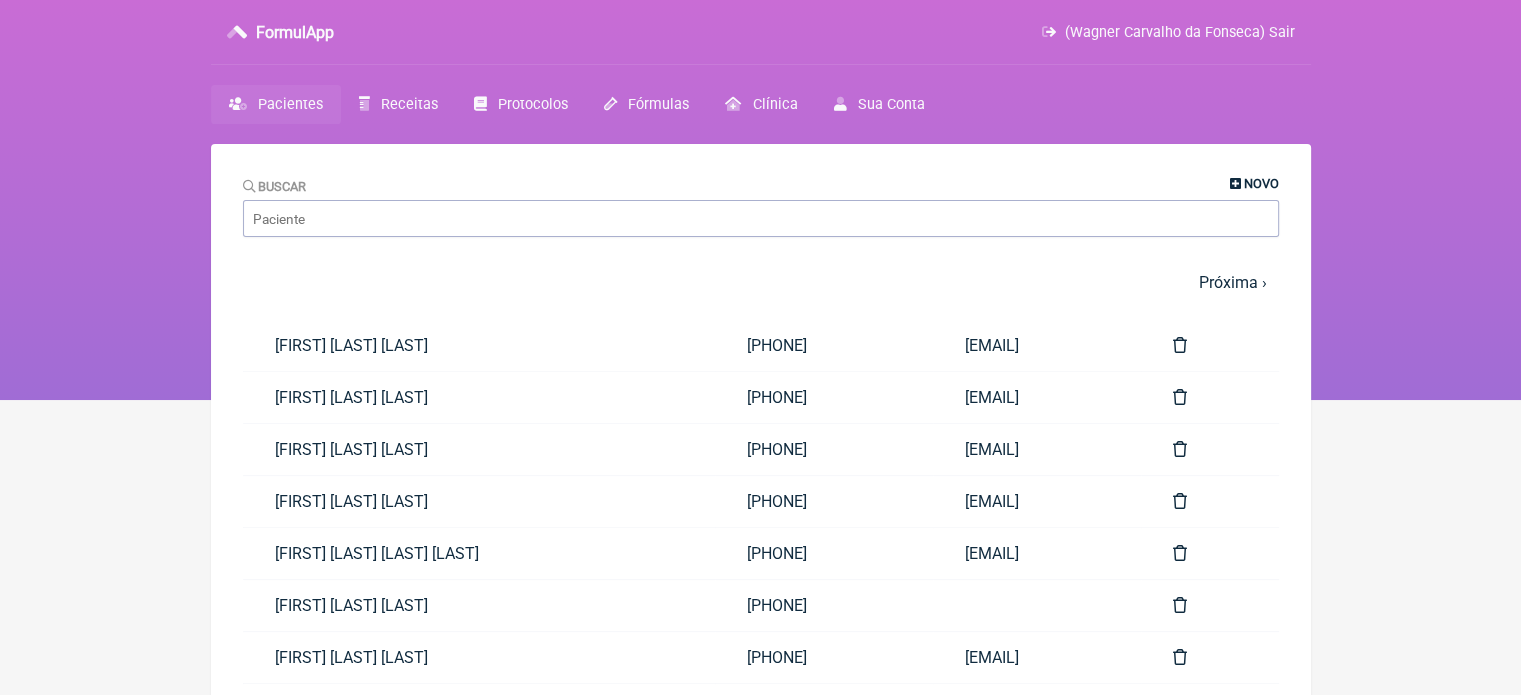 click on "Novo" at bounding box center [1261, 183] 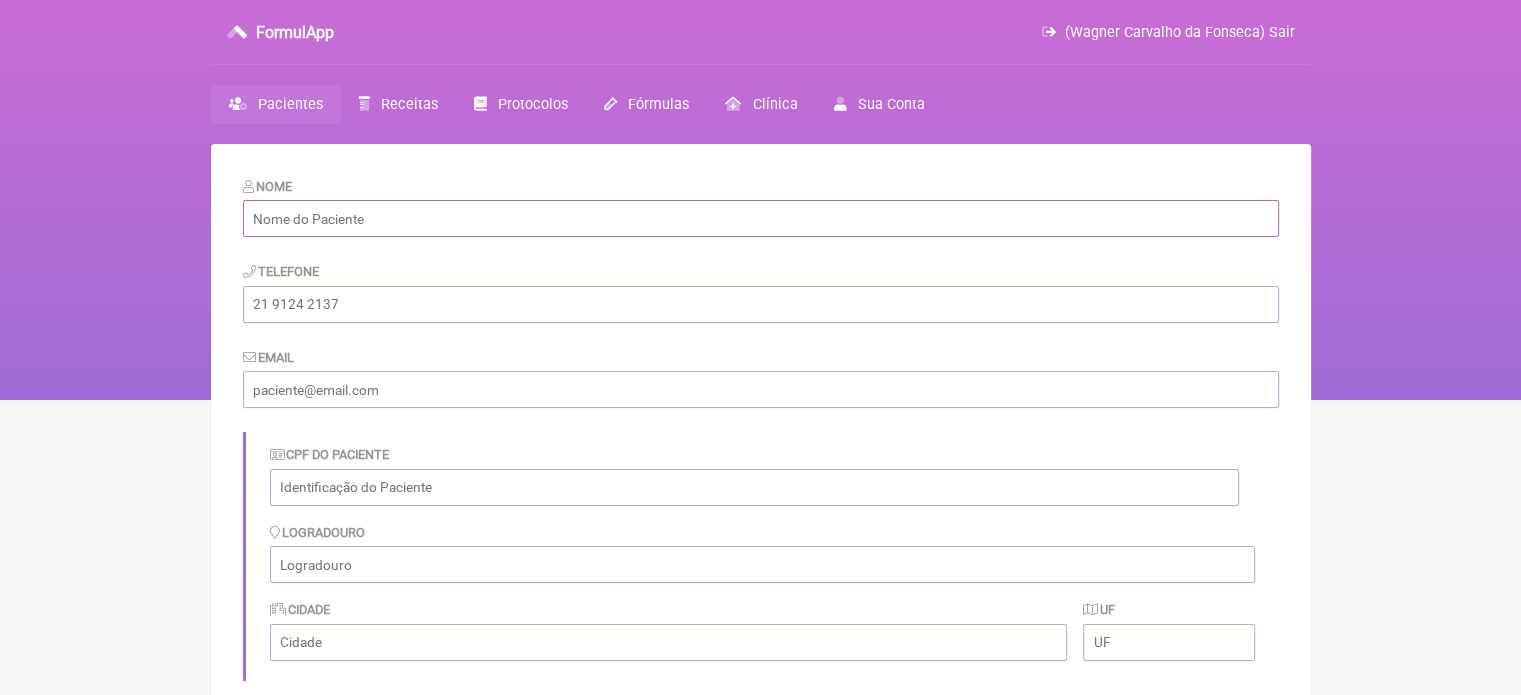 drag, startPoint x: 422, startPoint y: 229, endPoint x: 465, endPoint y: 231, distance: 43.046486 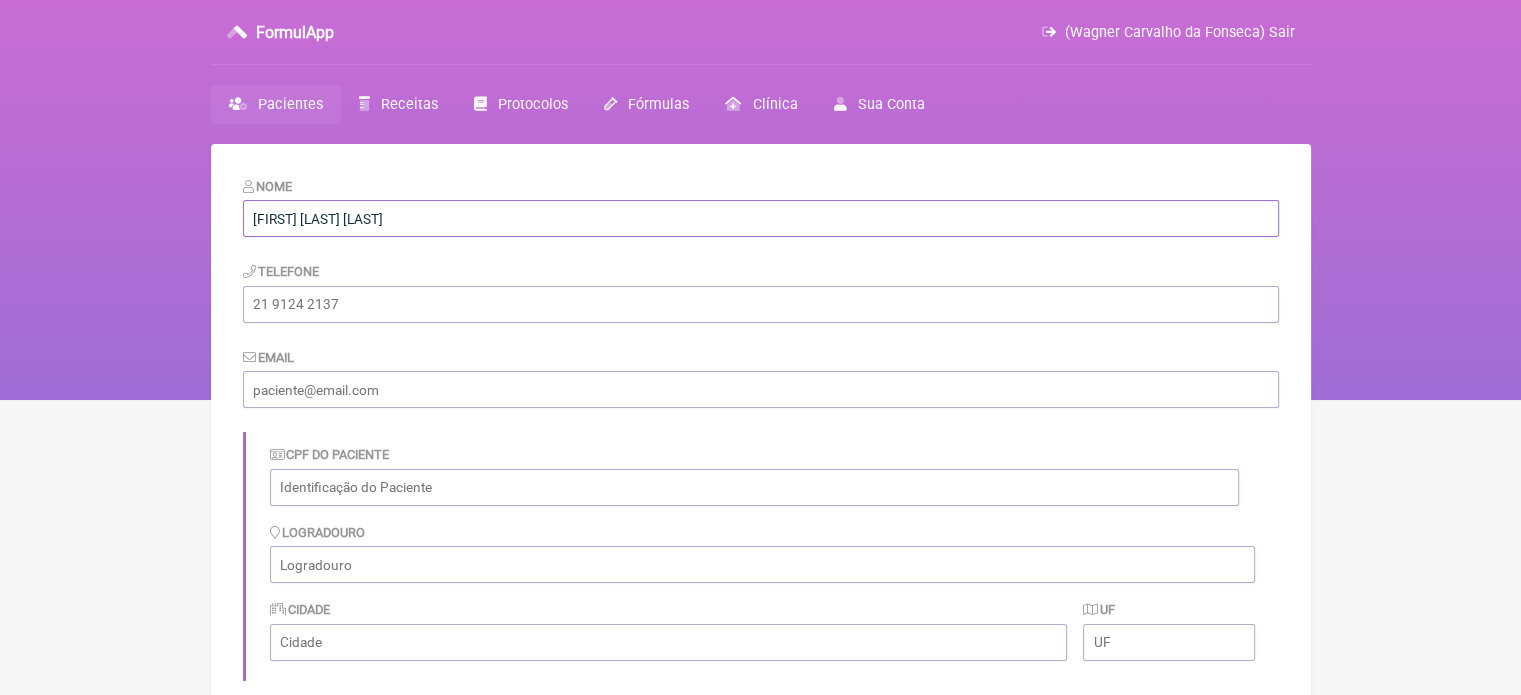 type on "[FIRST] [LAST] [LAST]" 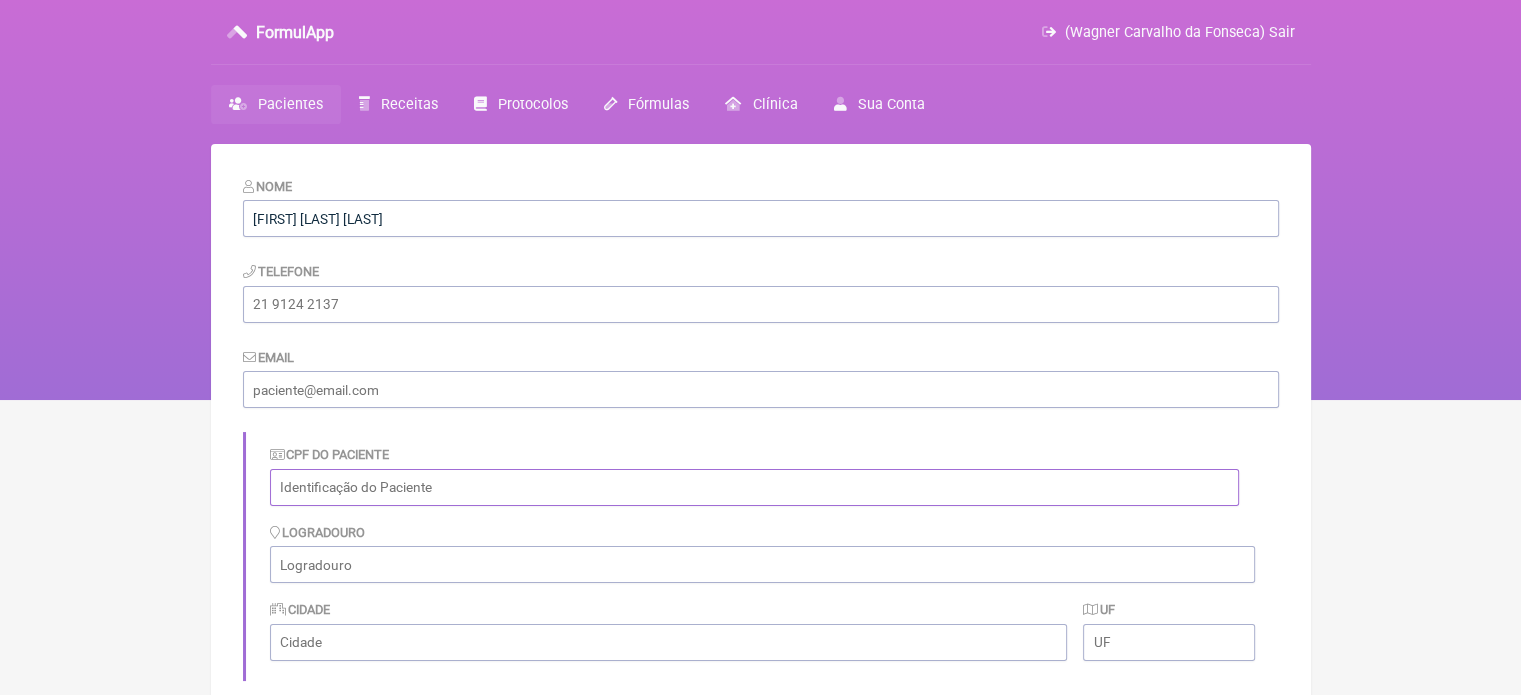 click at bounding box center [754, 487] 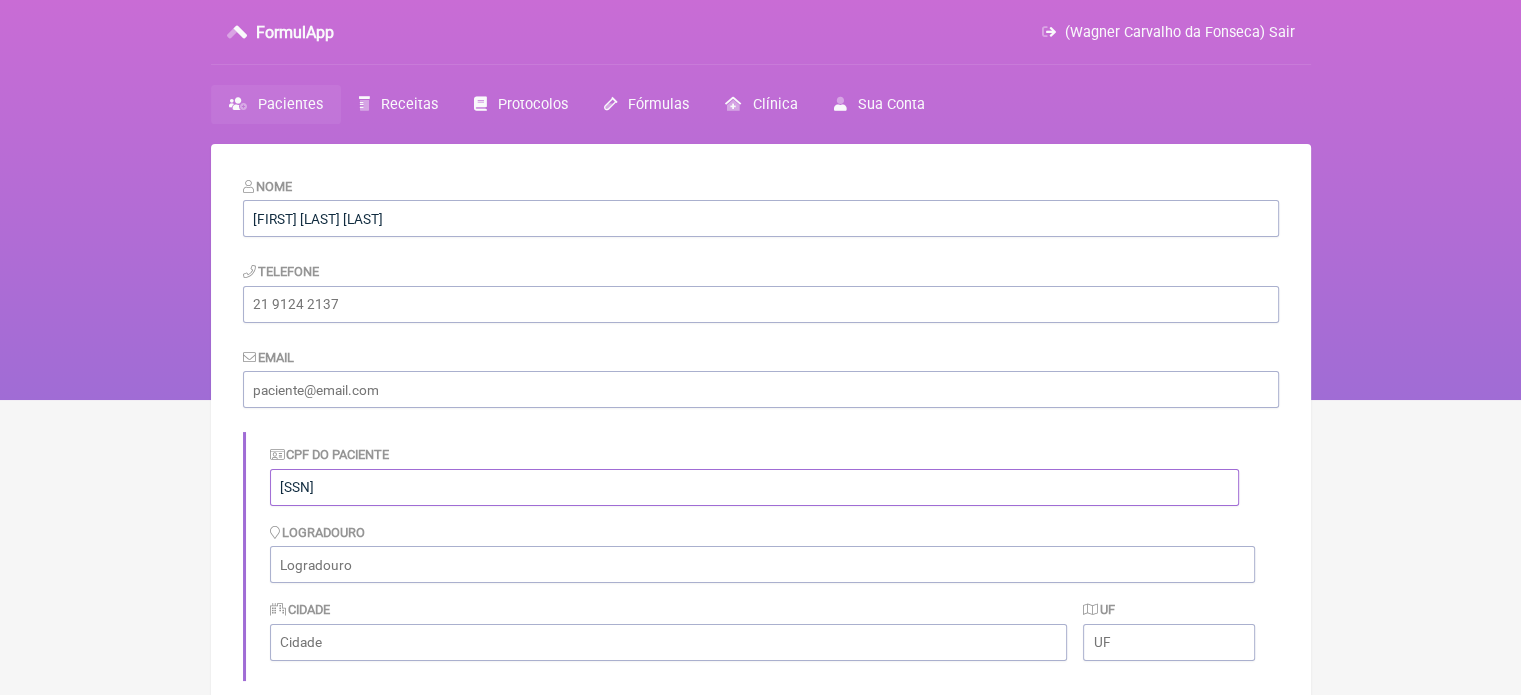 type on "[PHONE]" 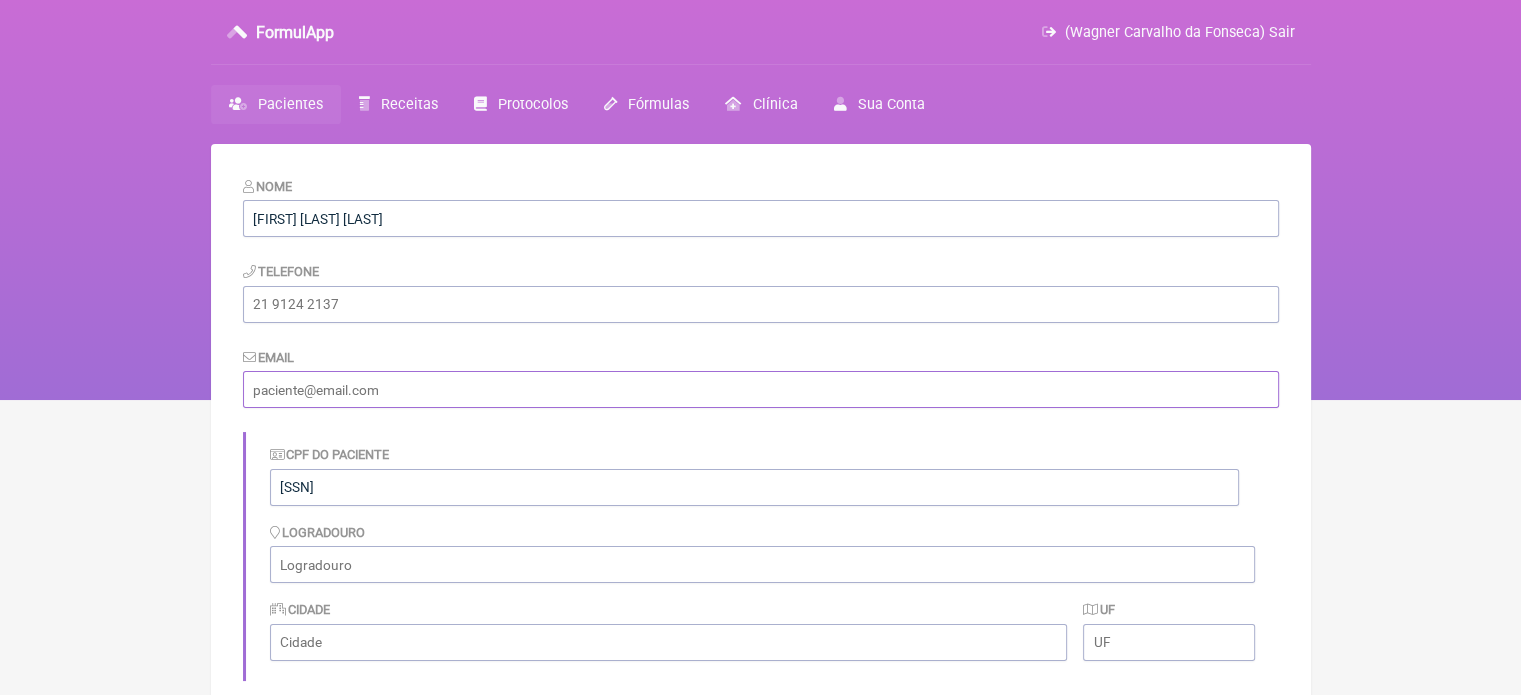 click at bounding box center (761, 389) 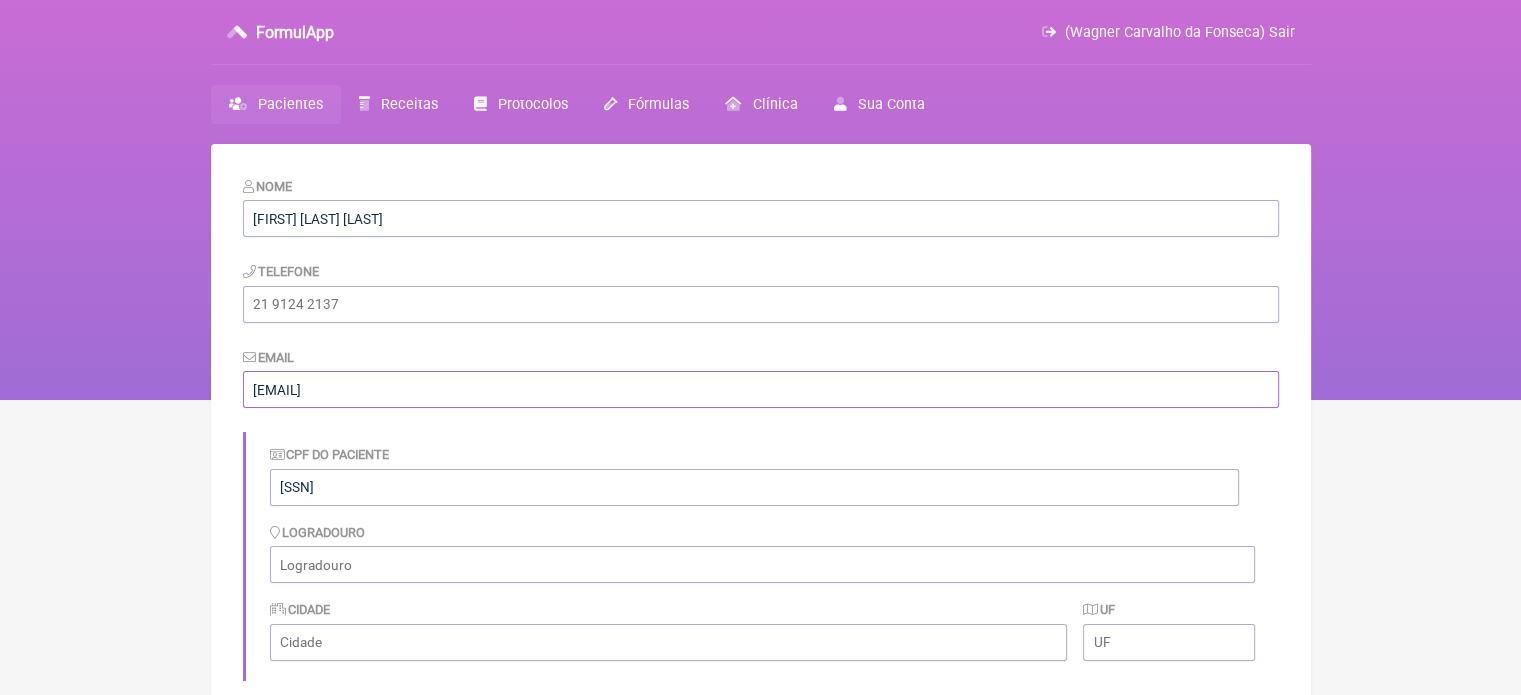 type on "[EMAIL]" 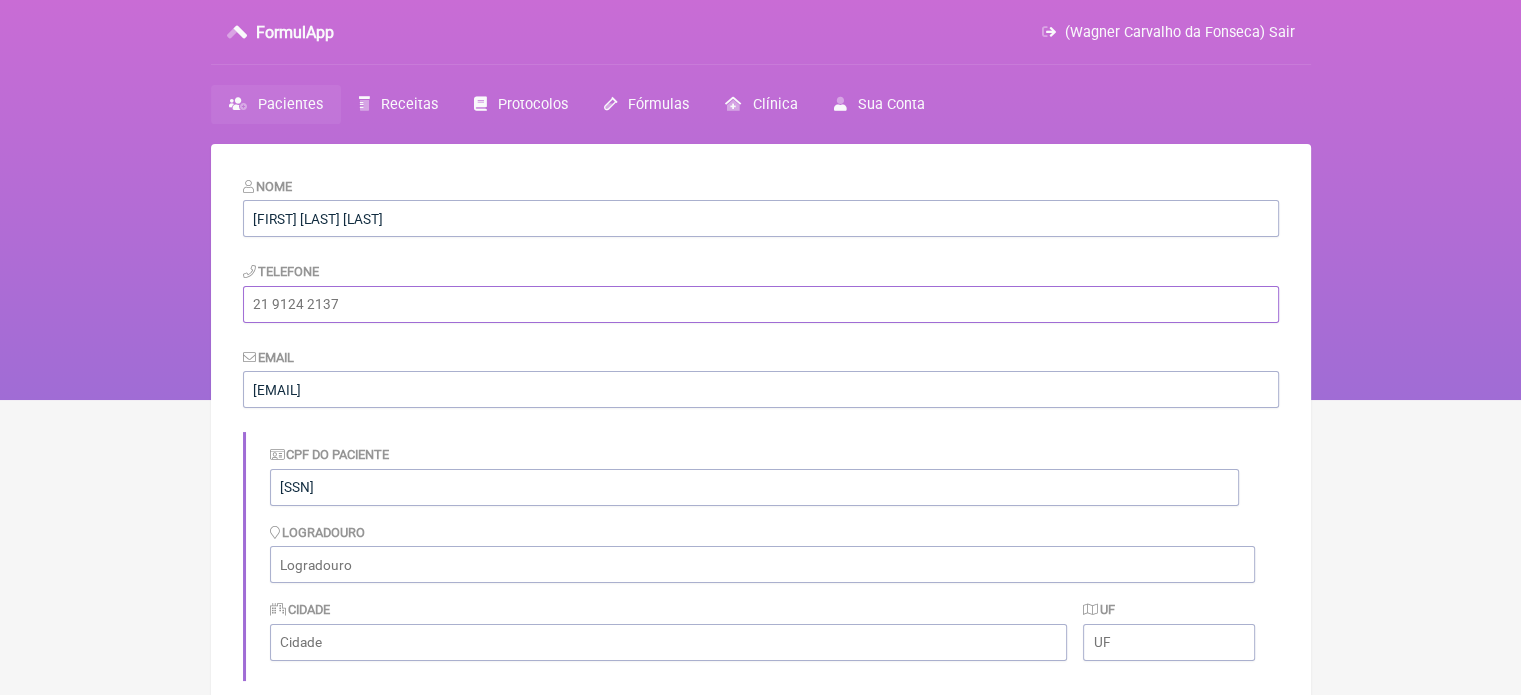 click at bounding box center [761, 304] 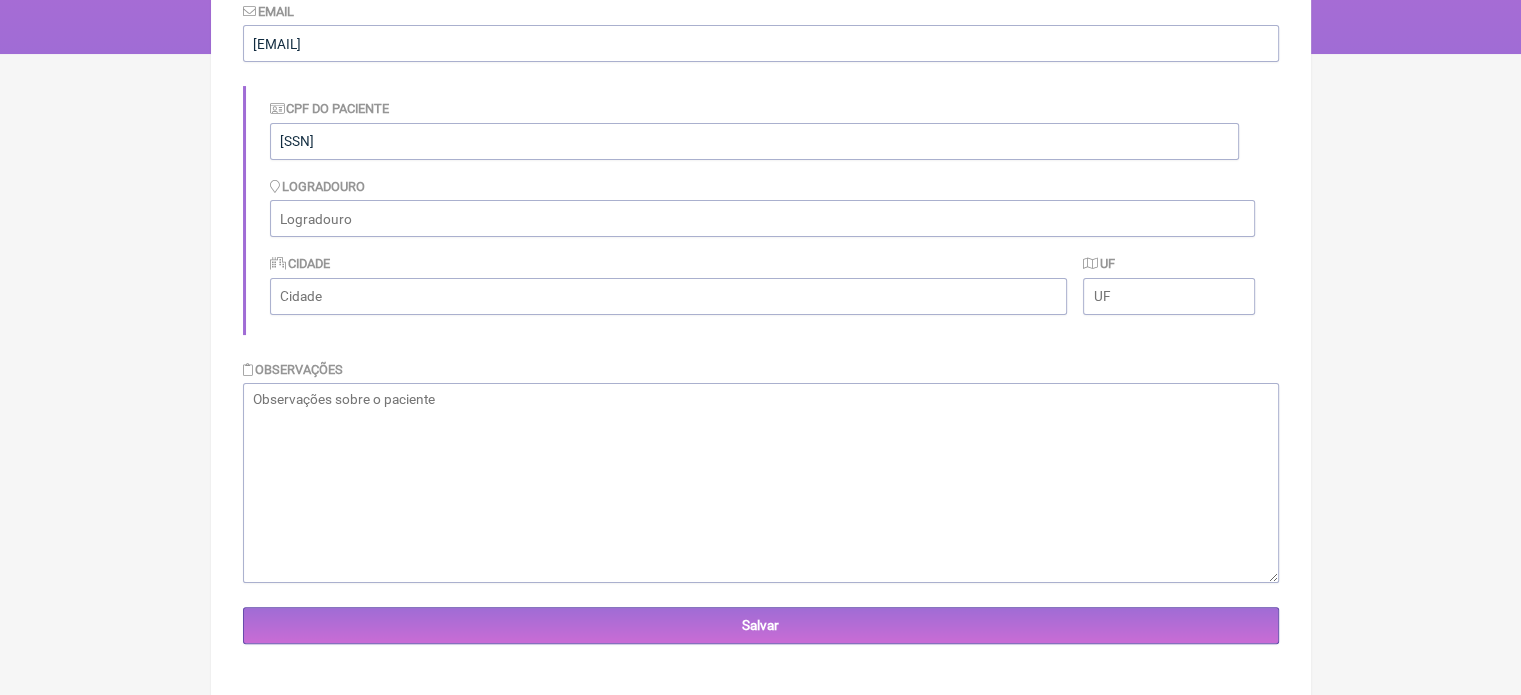 scroll, scrollTop: 359, scrollLeft: 0, axis: vertical 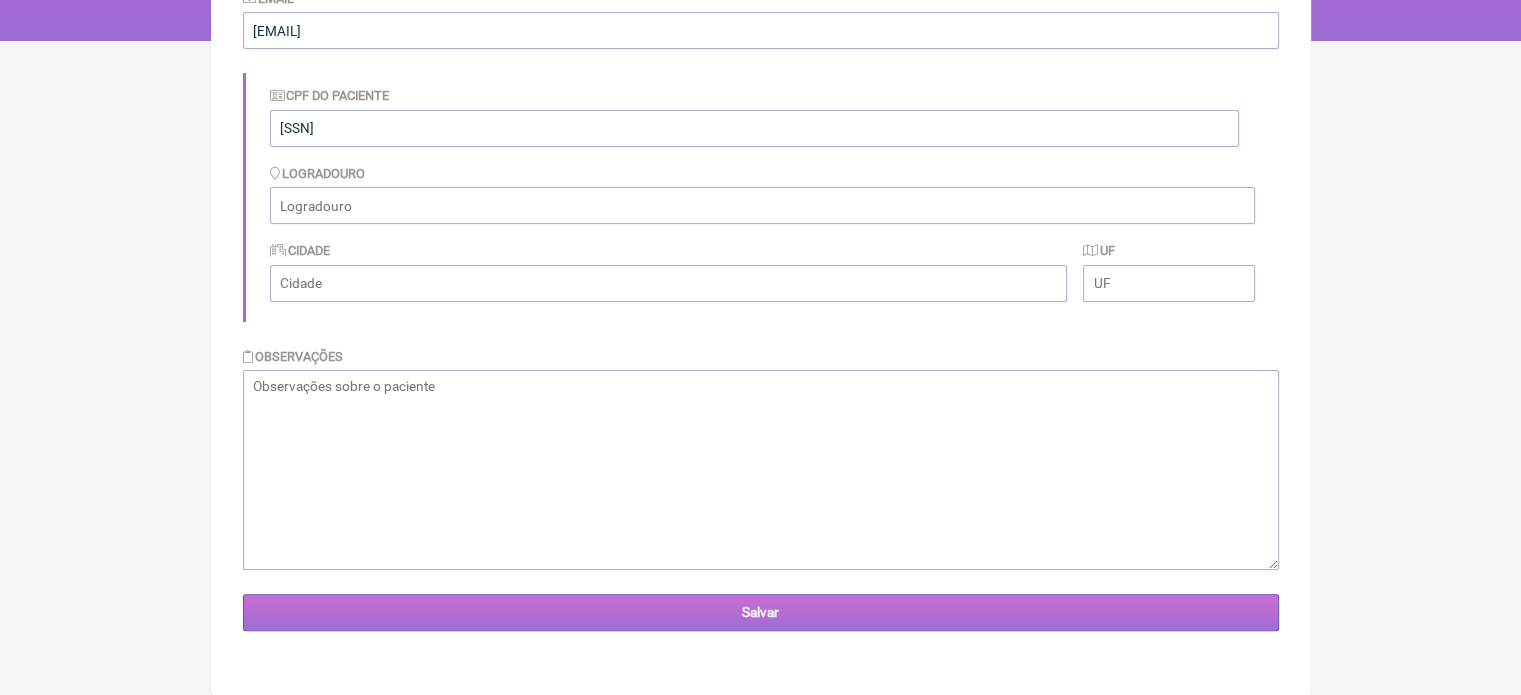 type on "[PHONE]" 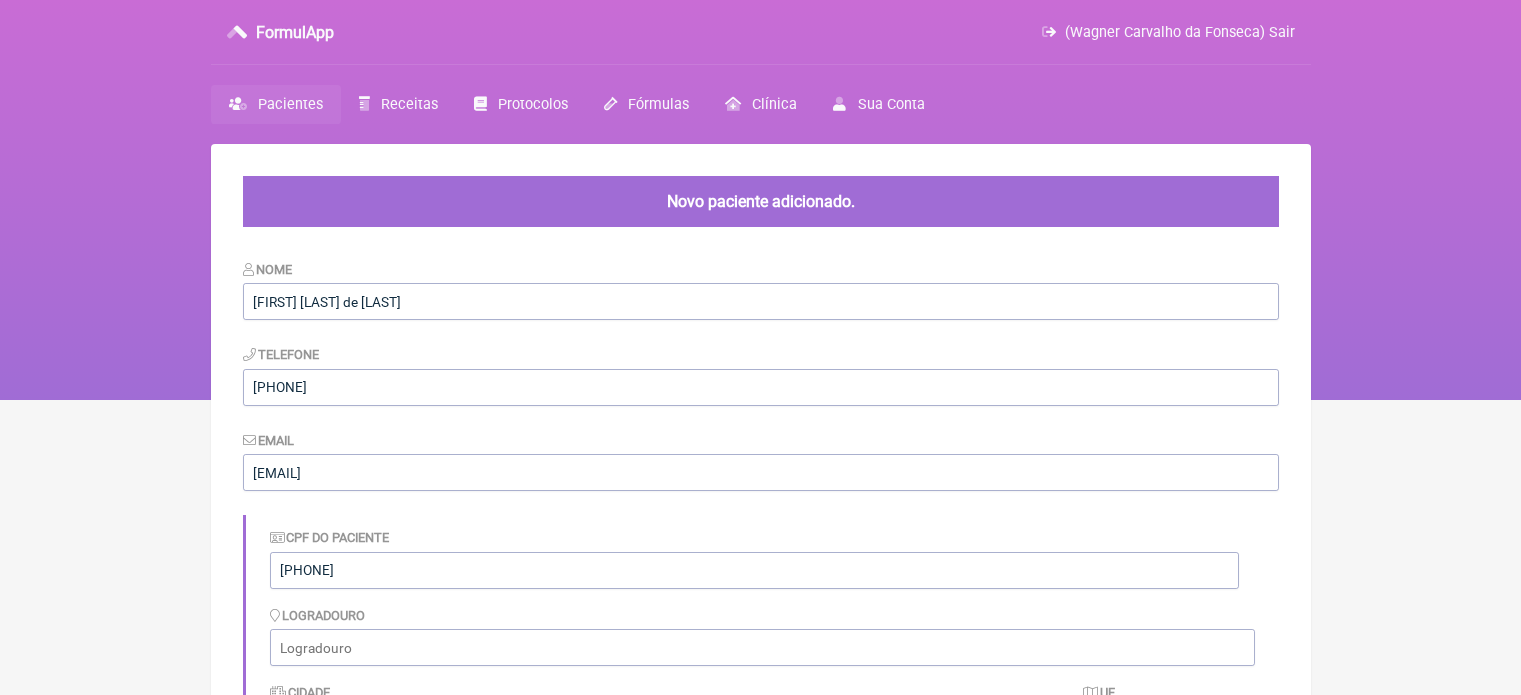 scroll, scrollTop: 0, scrollLeft: 0, axis: both 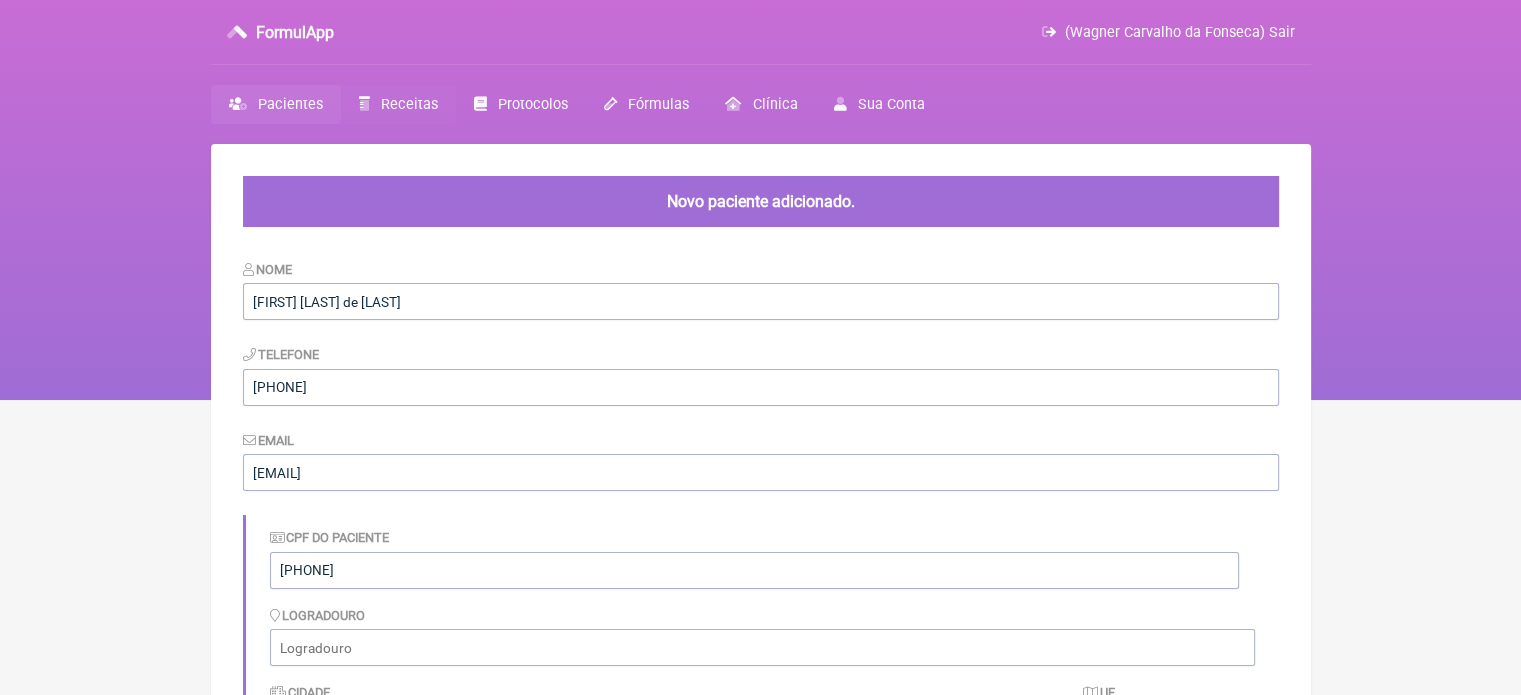 click on "Receitas" at bounding box center [409, 104] 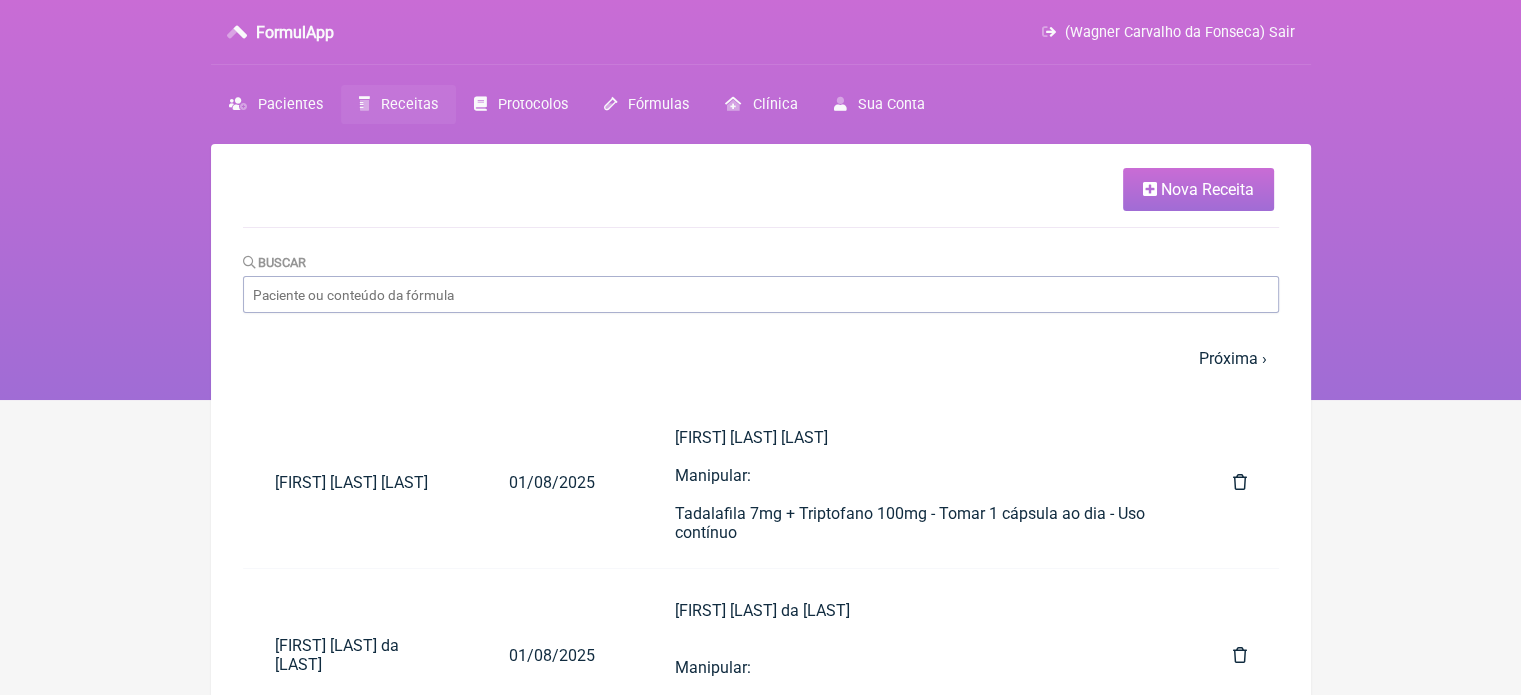 click on "Nova Receita" at bounding box center [1207, 189] 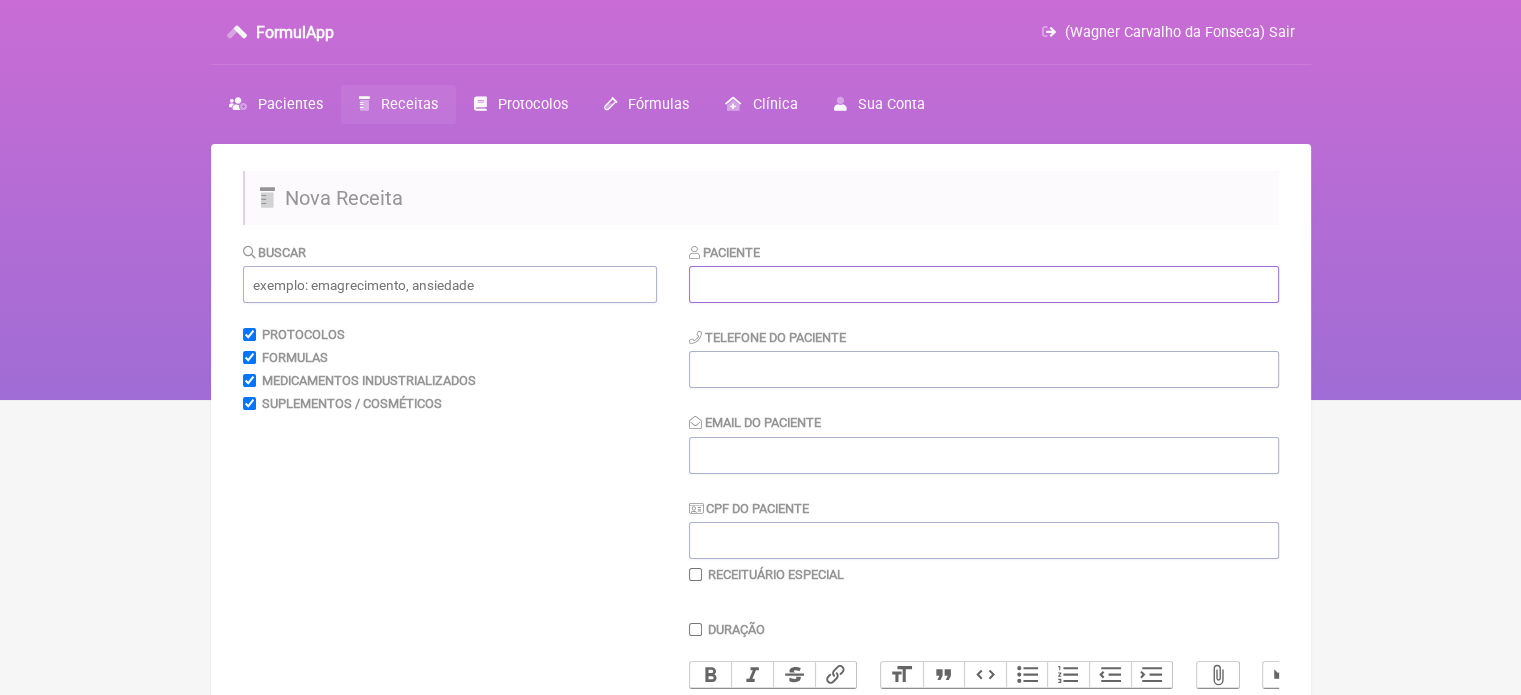 click at bounding box center (984, 284) 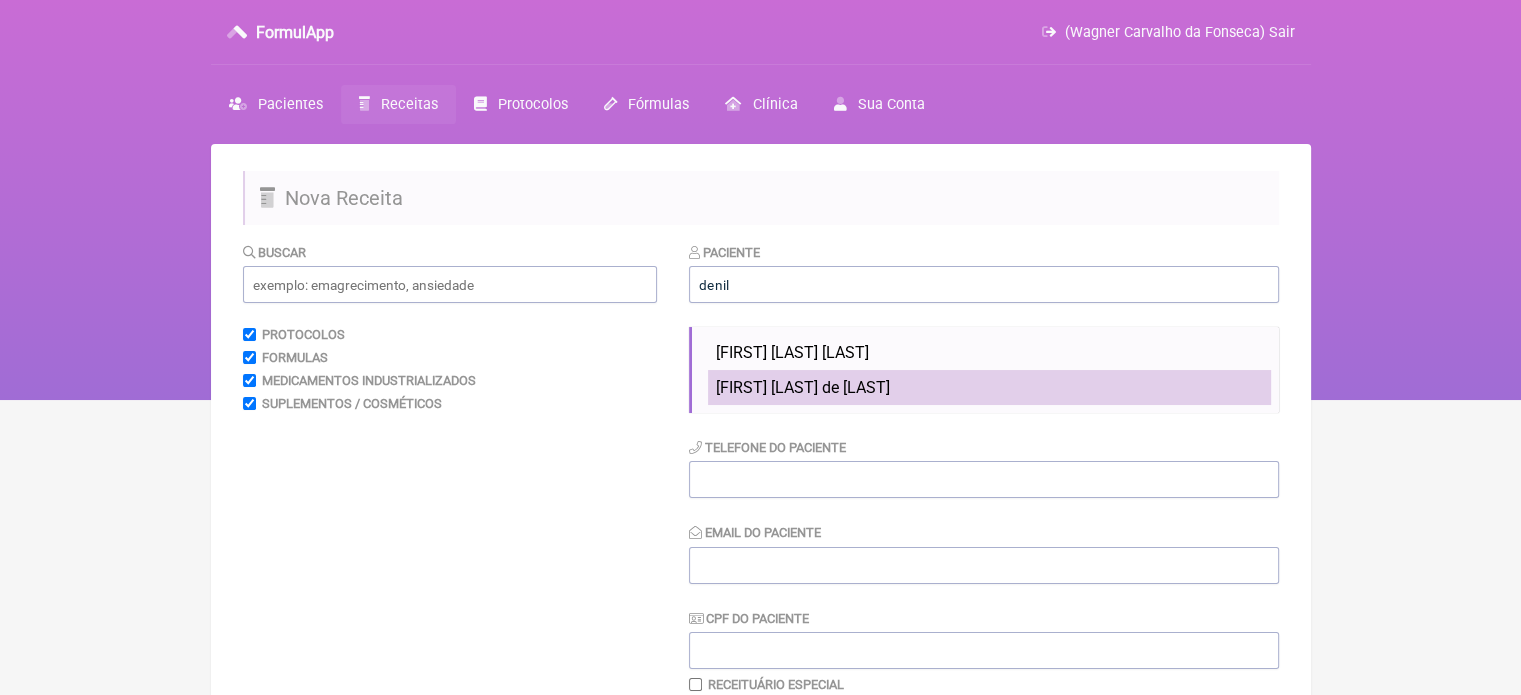 click on "[FIRST] [LAST] de [LAST]" at bounding box center [803, 387] 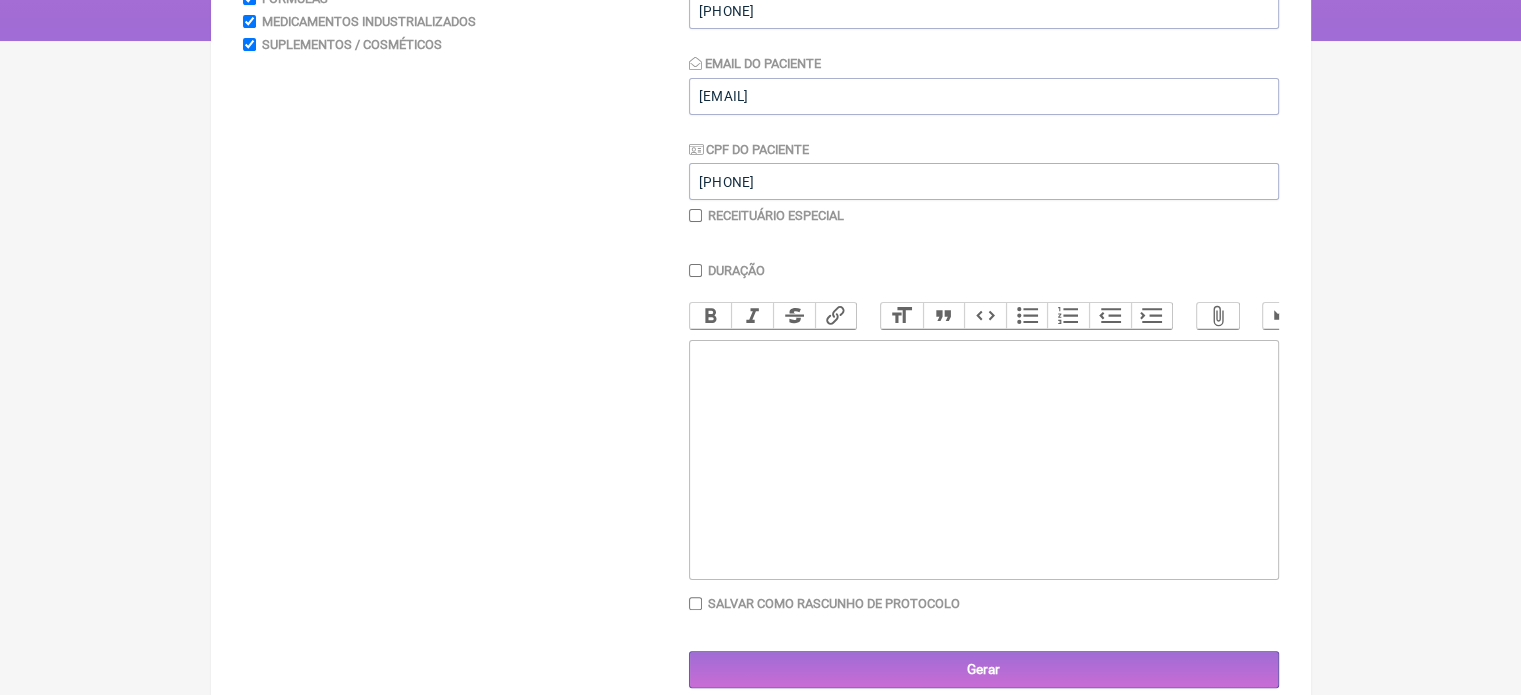 scroll, scrollTop: 399, scrollLeft: 0, axis: vertical 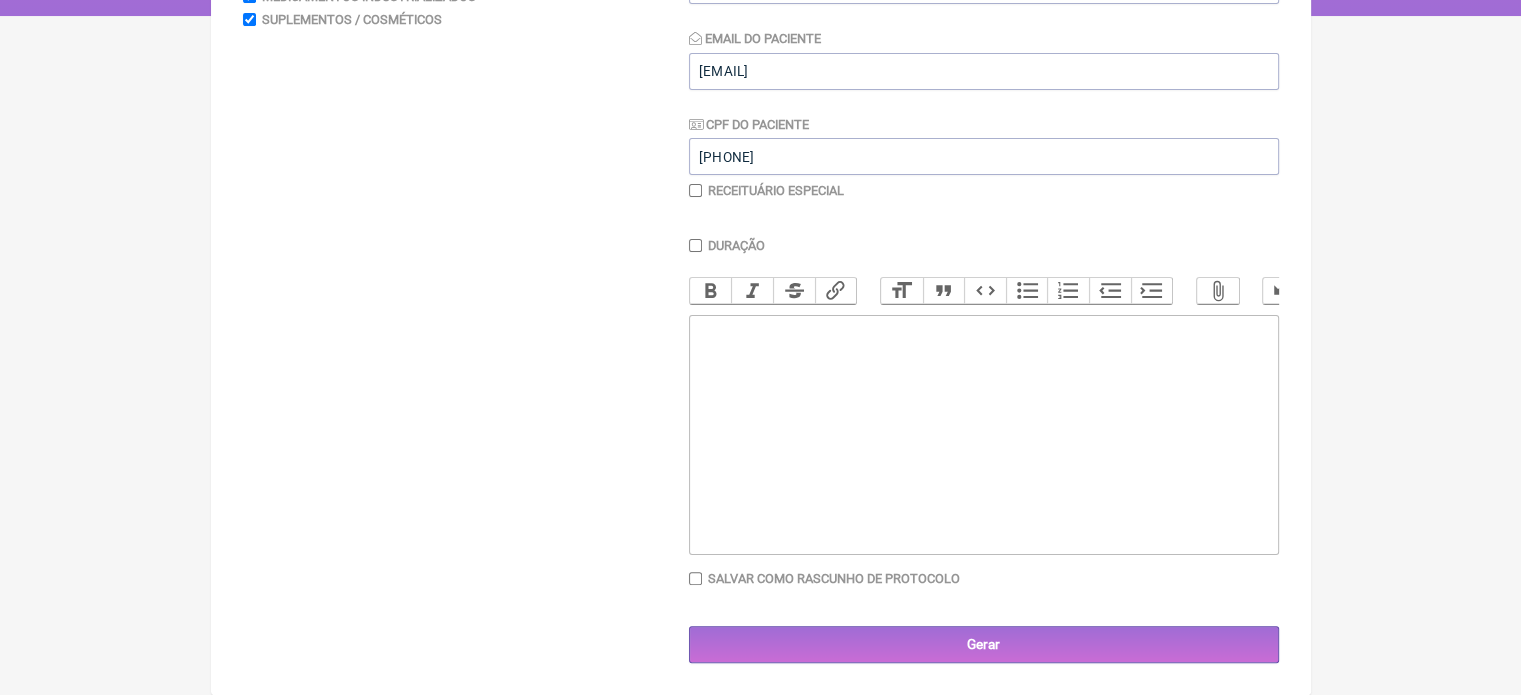 click 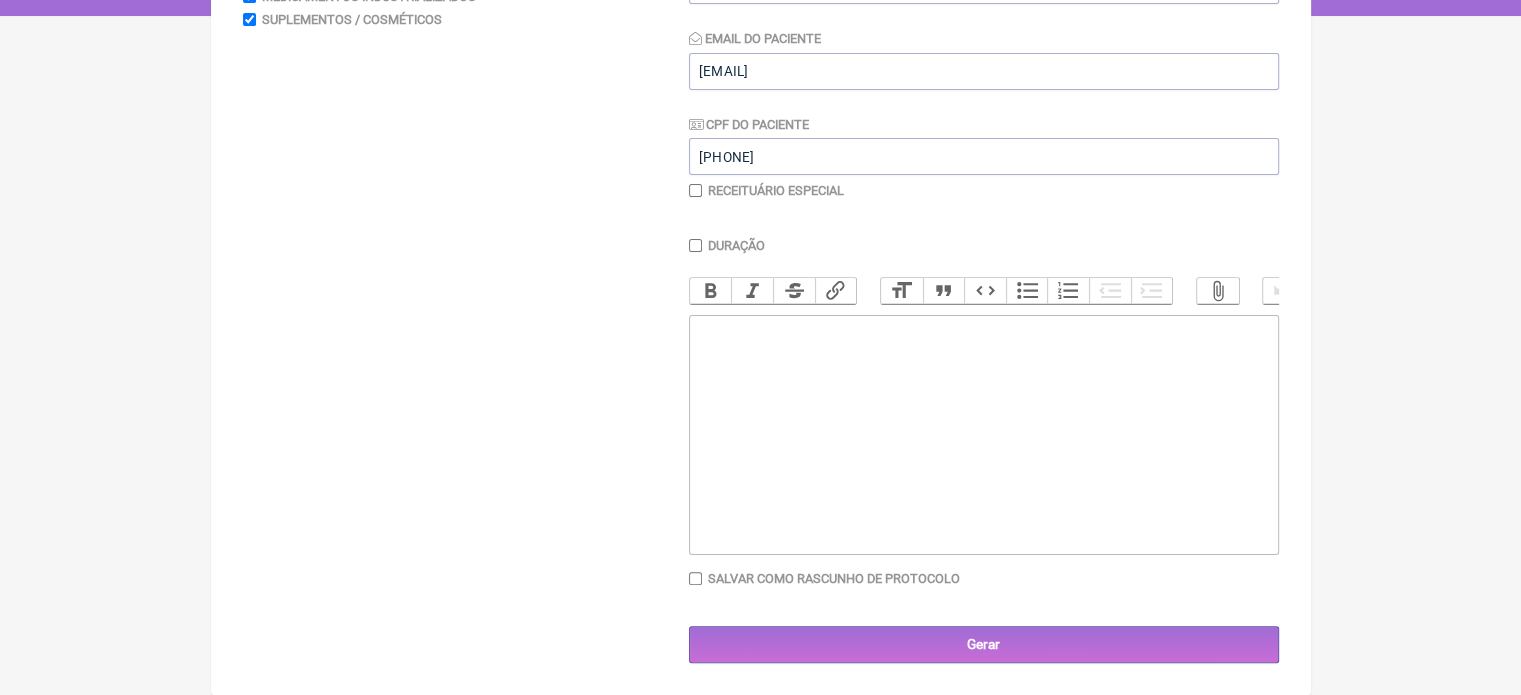 paste on "<div>[FIRST] [LAST] de [LAST]</div><div>&nbsp;</div><div>Manipular:&nbsp;</div><div>&nbsp;</div><div>Sildenafila 25mg – Tomar 1 cápsula todas as noites após o jantar – Uso contínuo.</div><div>&nbsp;</div><div>Tribullus terrestris 400mg + Maca peruana 300mg – Tomar 1 cápsula todos os dias após o café da manhã – Uso contínuo.</div><div><br></div><div>&nbsp;</div>" 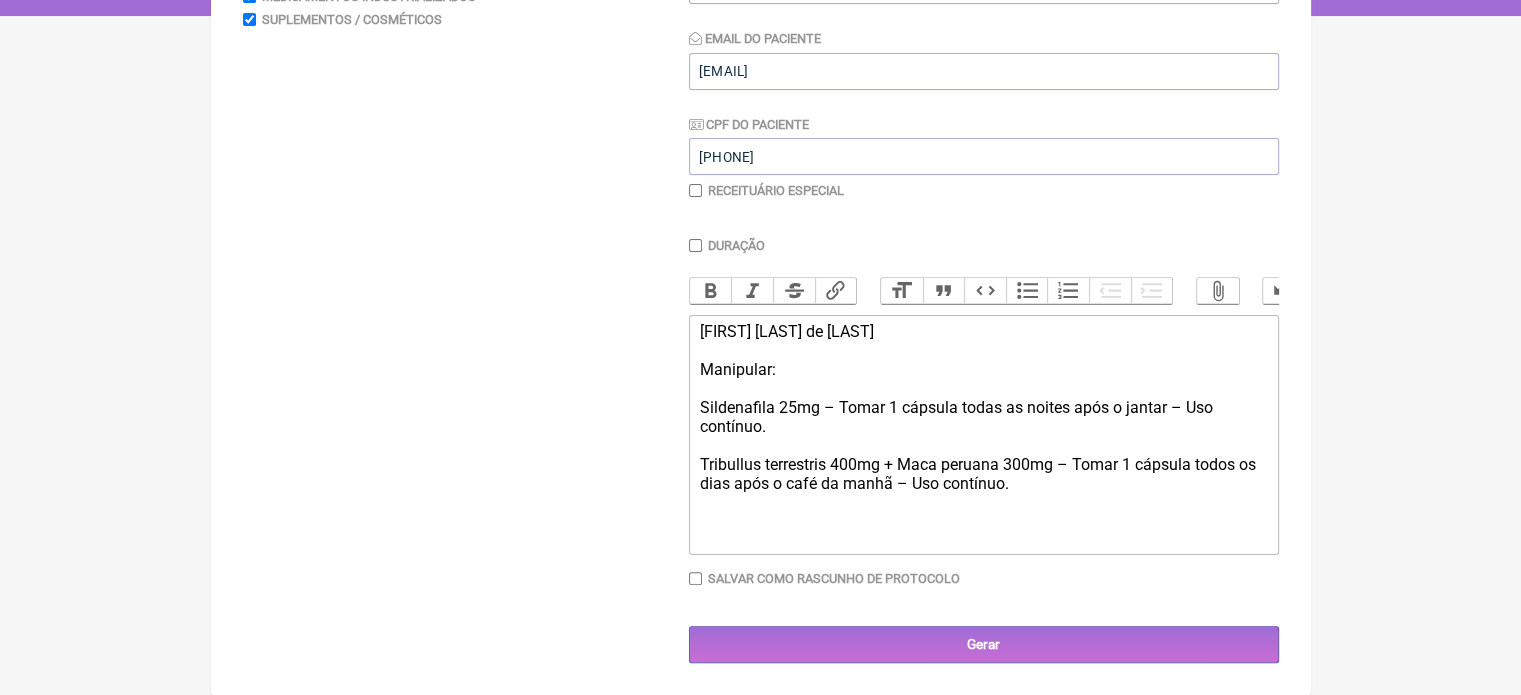type on "<div>[FIRST] [LAST] de [LAST]</div><div>&nbsp;</div><div>Manipular:&nbsp;</div><div>&nbsp;</div><div>Sildenafila 25mg – Tomar 1 cápsula todas as noites após o jantar – Uso contínuo.</div><div>&nbsp;</div><div>Tribullus terrestris 400mg + Maca peruana 300mg – Tomar 1 cápsula todos os dias após o café da manhã – Uso contínuo.</div><div><br></div><div>&nbsp;</div>" 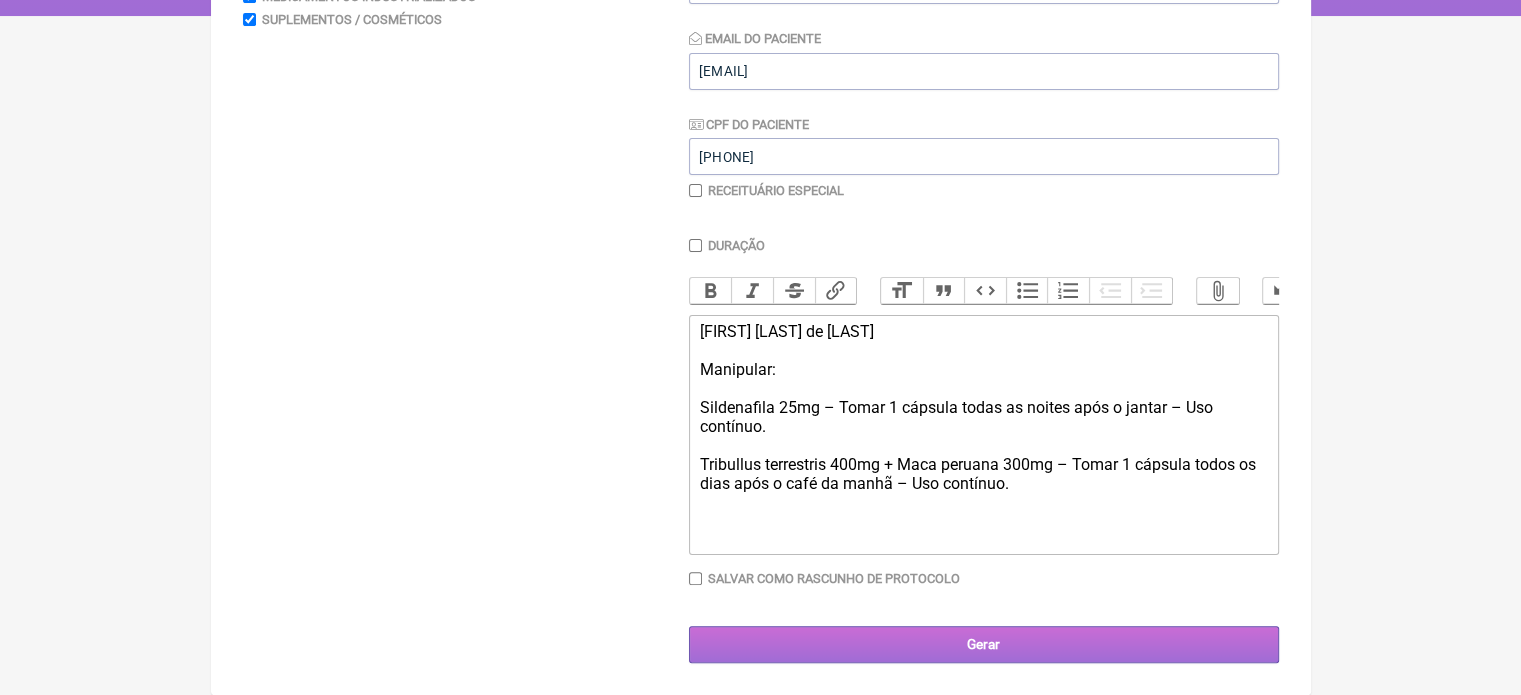 click on "Gerar" at bounding box center [984, 644] 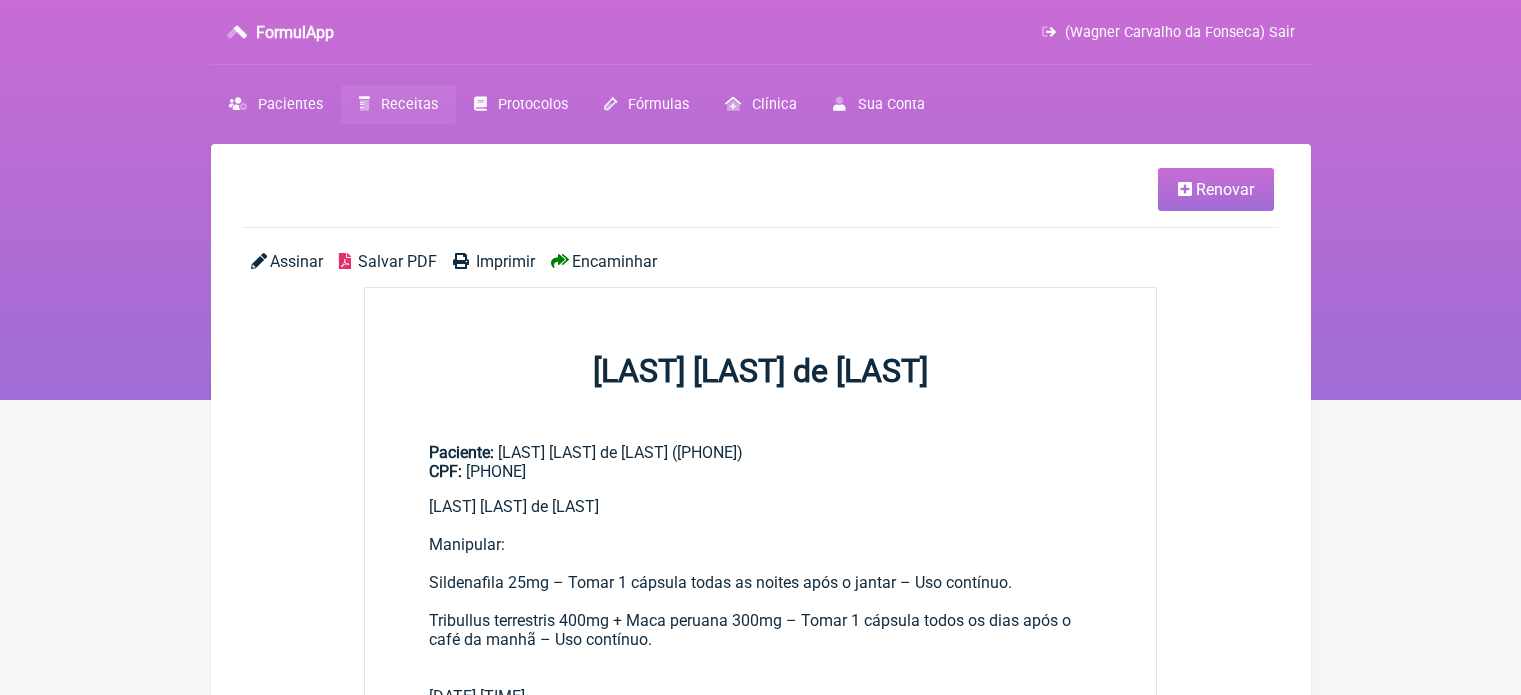 scroll, scrollTop: 0, scrollLeft: 0, axis: both 